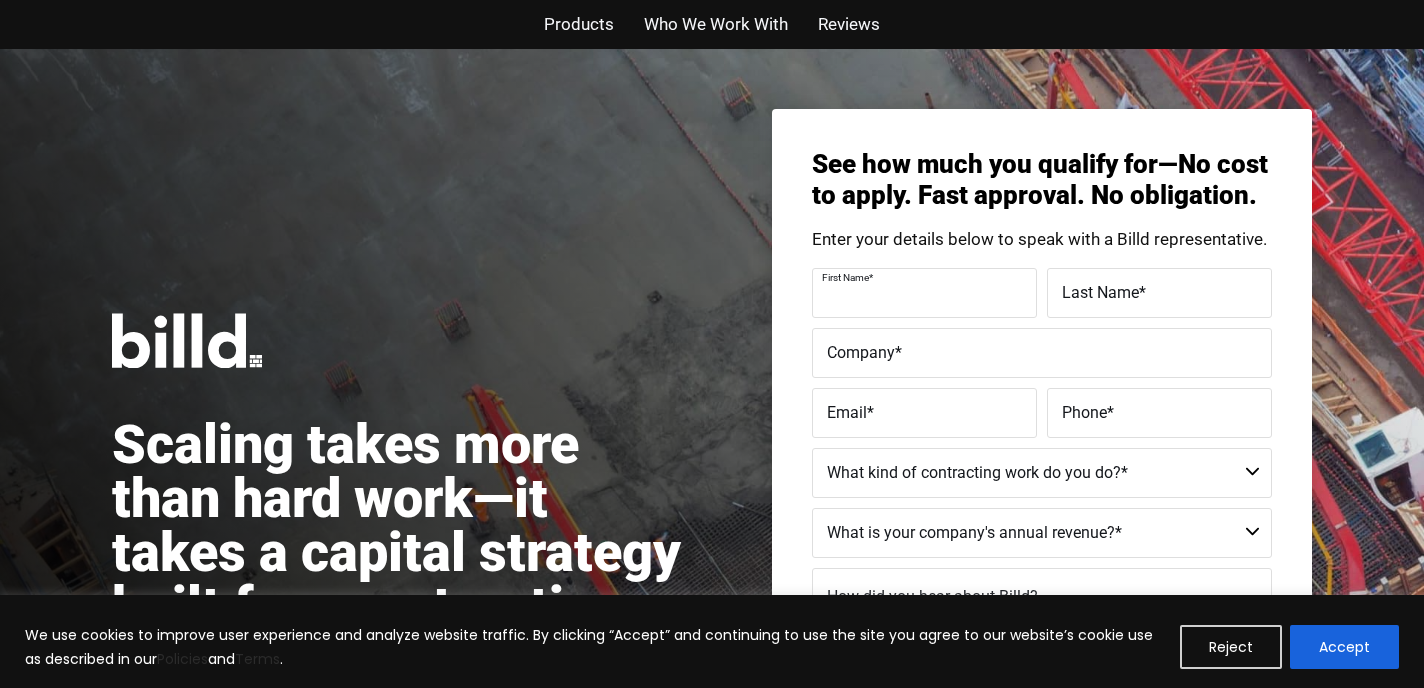 scroll, scrollTop: 0, scrollLeft: 0, axis: both 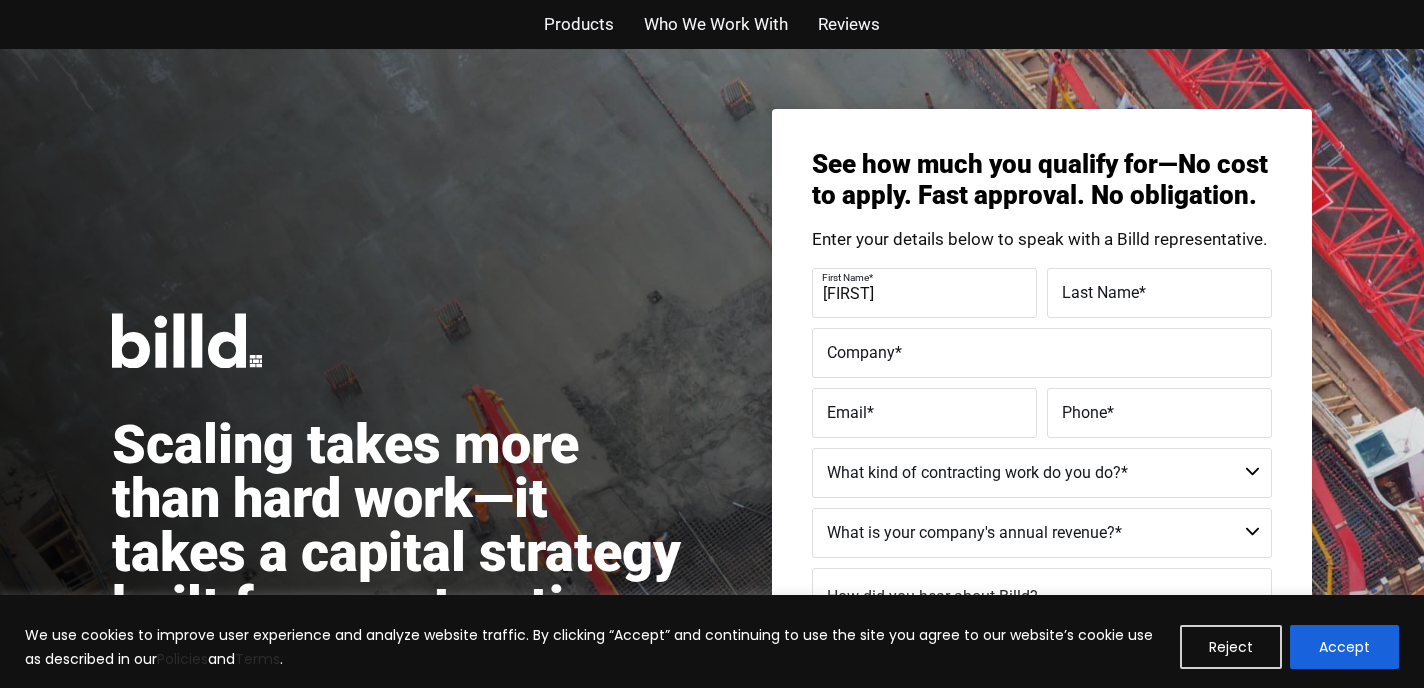 type on "[FIRST]" 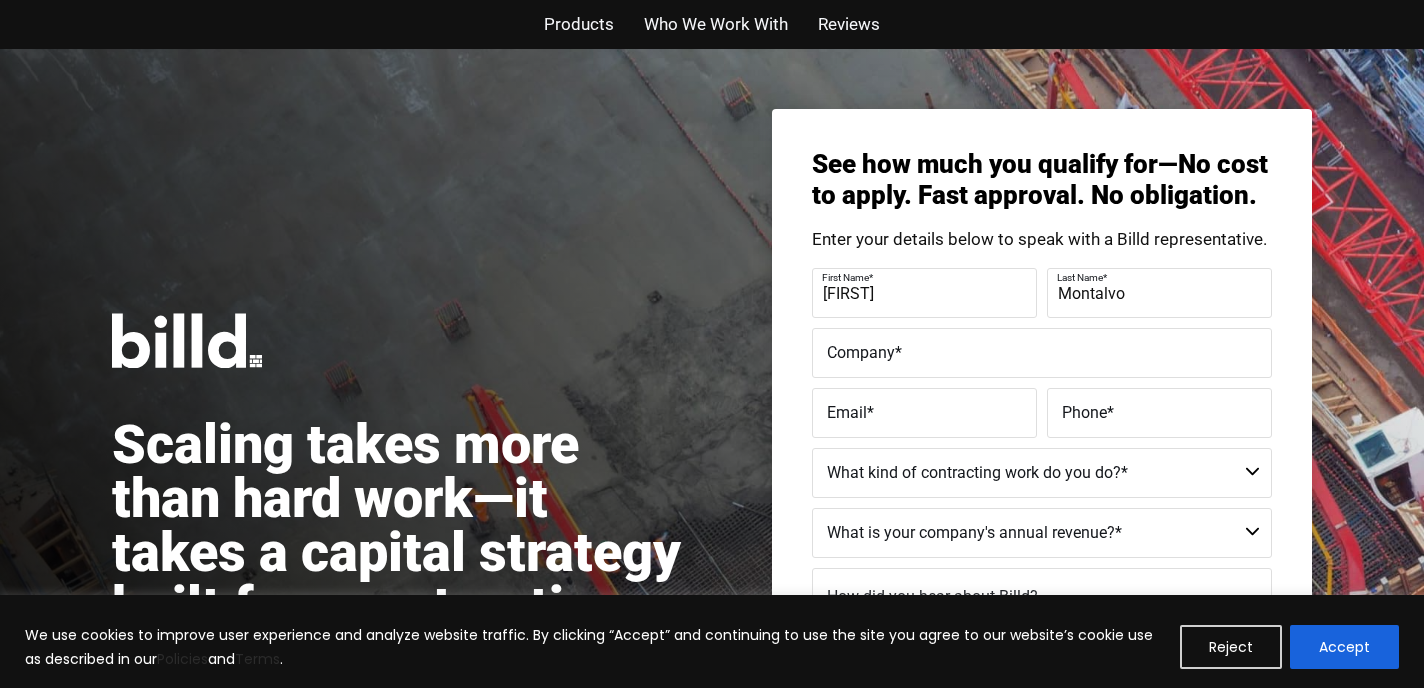 type on "Montalvo" 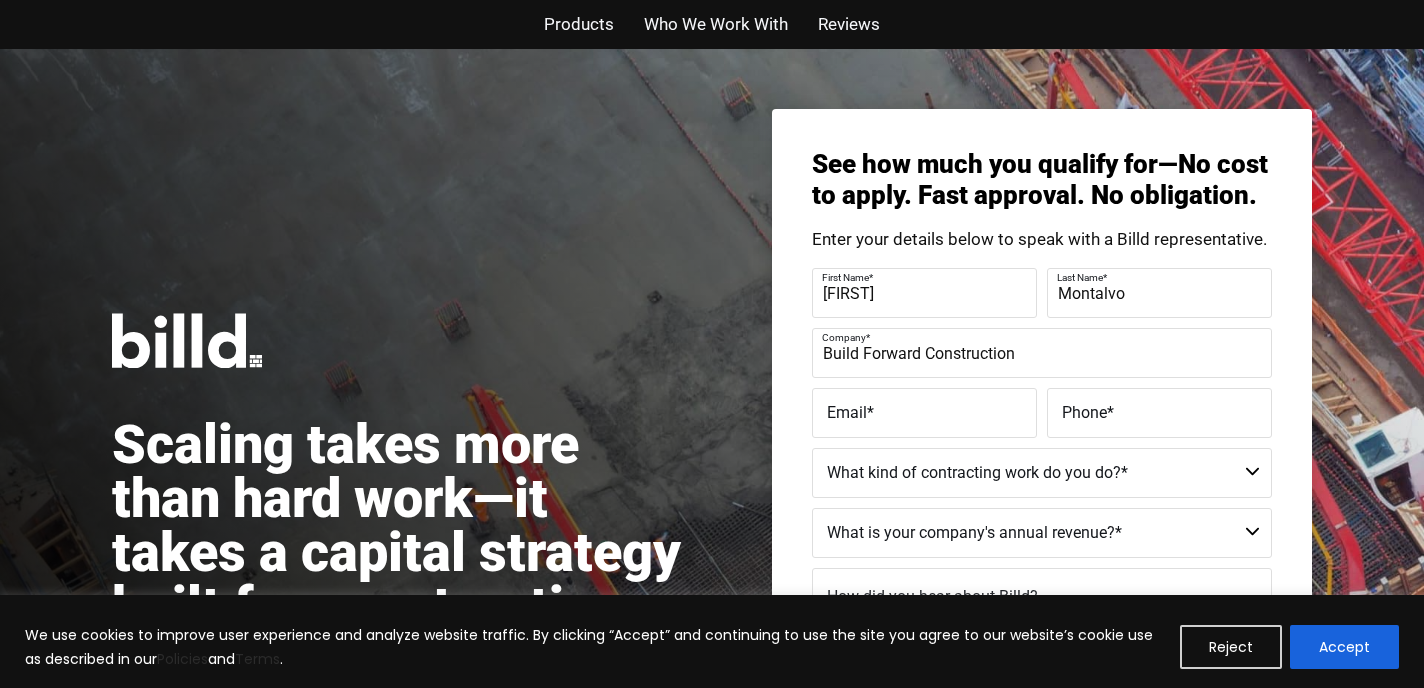 type on "Build Forward Construction" 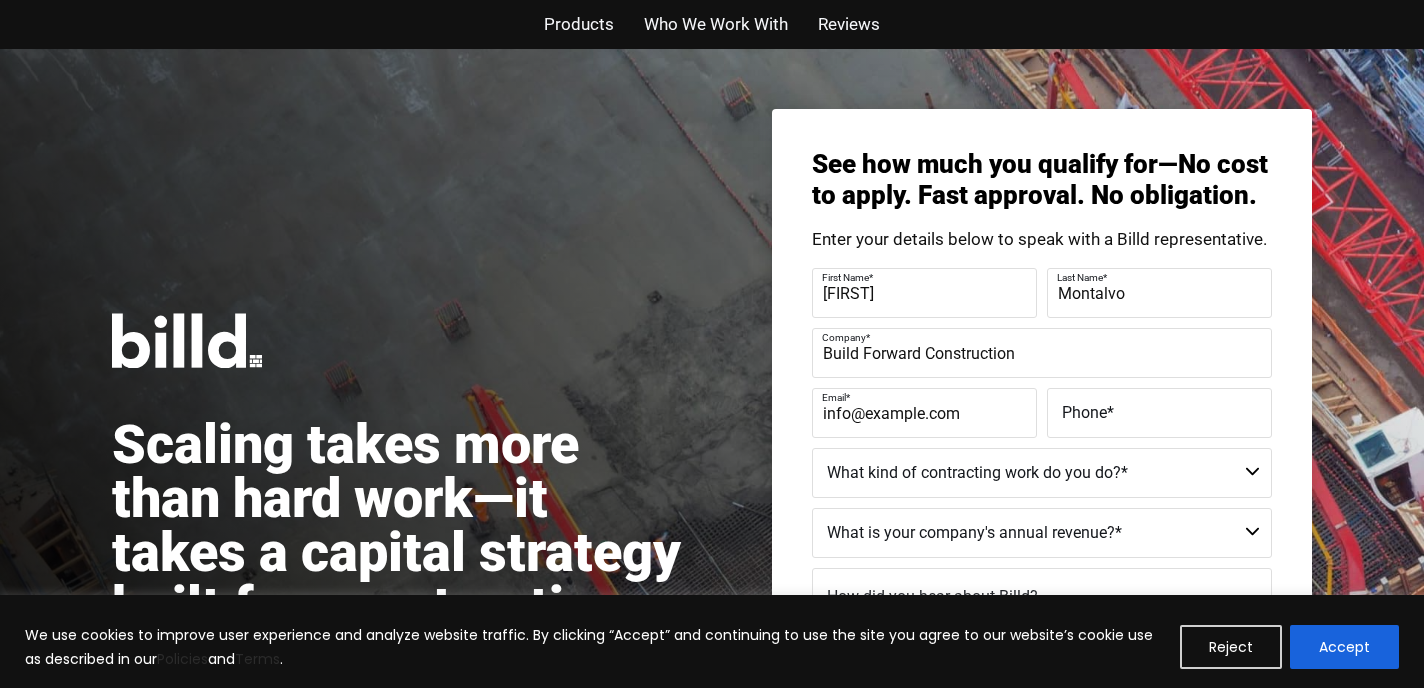 type on "info@example.com" 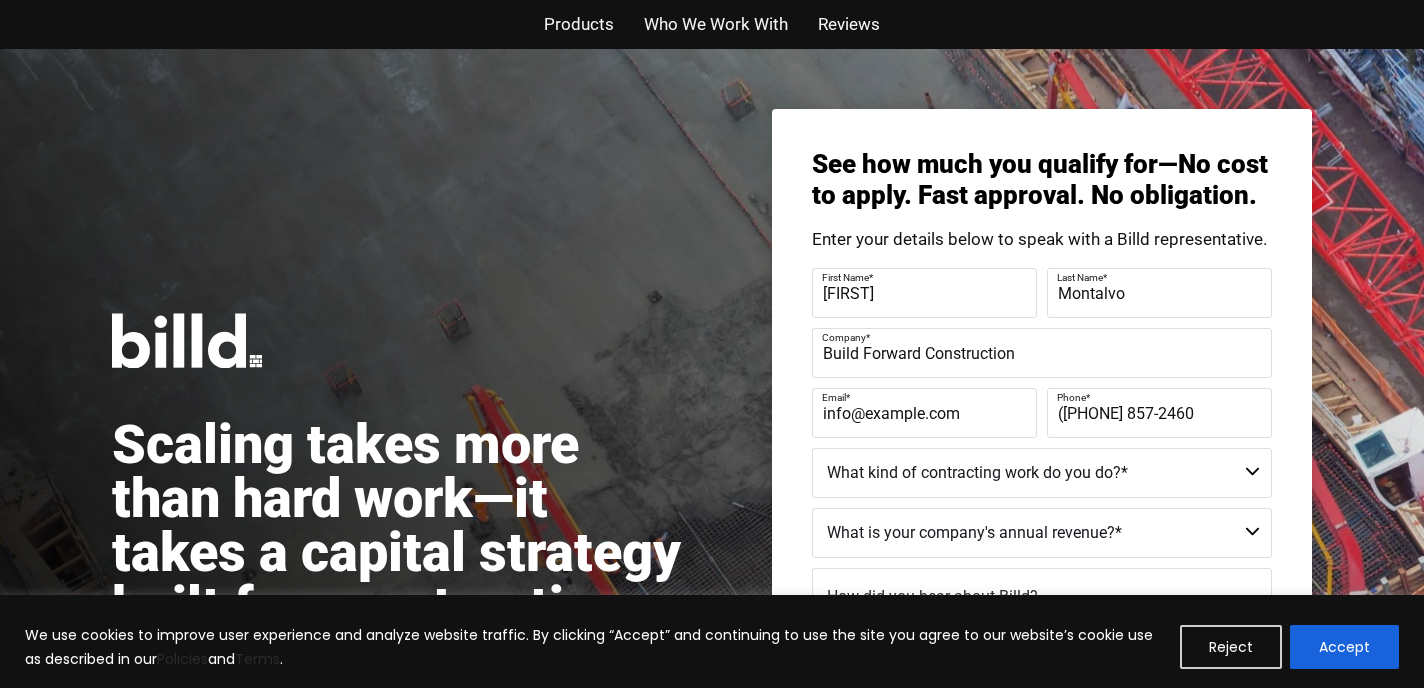 type on "([PHONE] 857-2460" 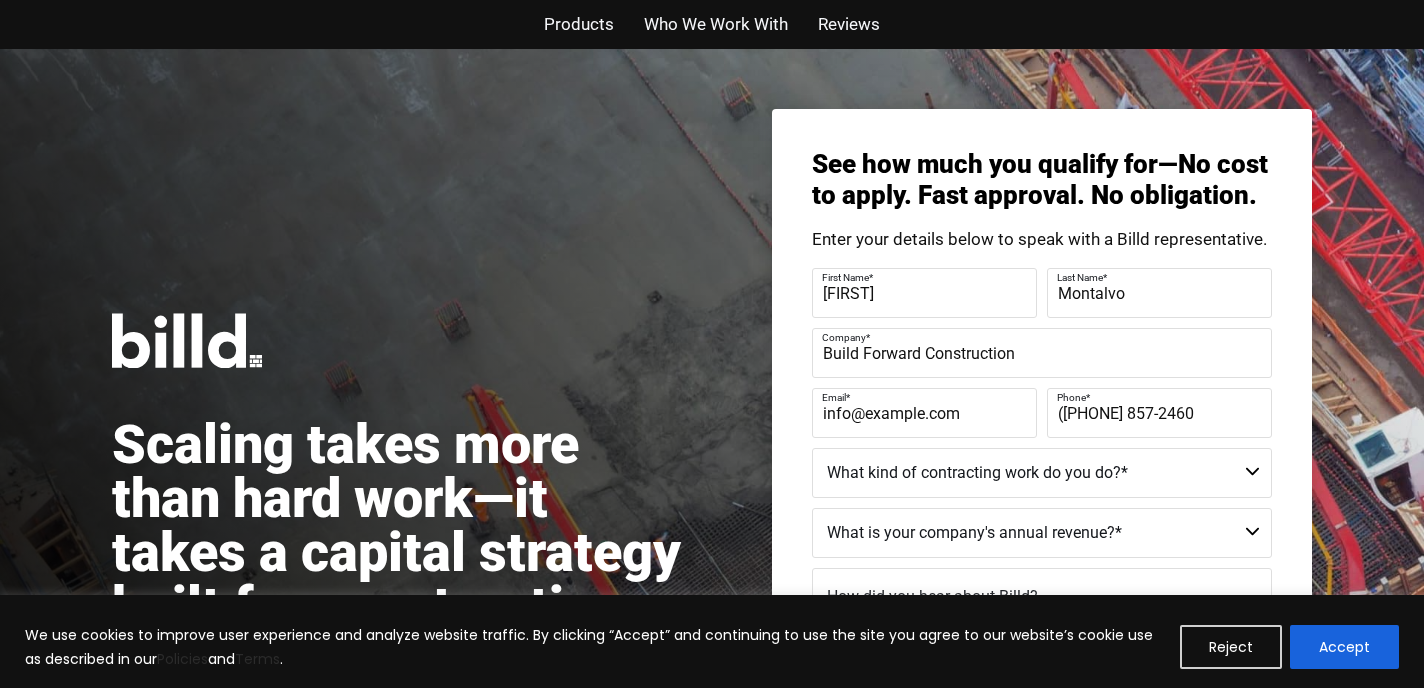 click on "Commercial Commercial and Residential Residential Not a Contractor" at bounding box center [1042, 473] 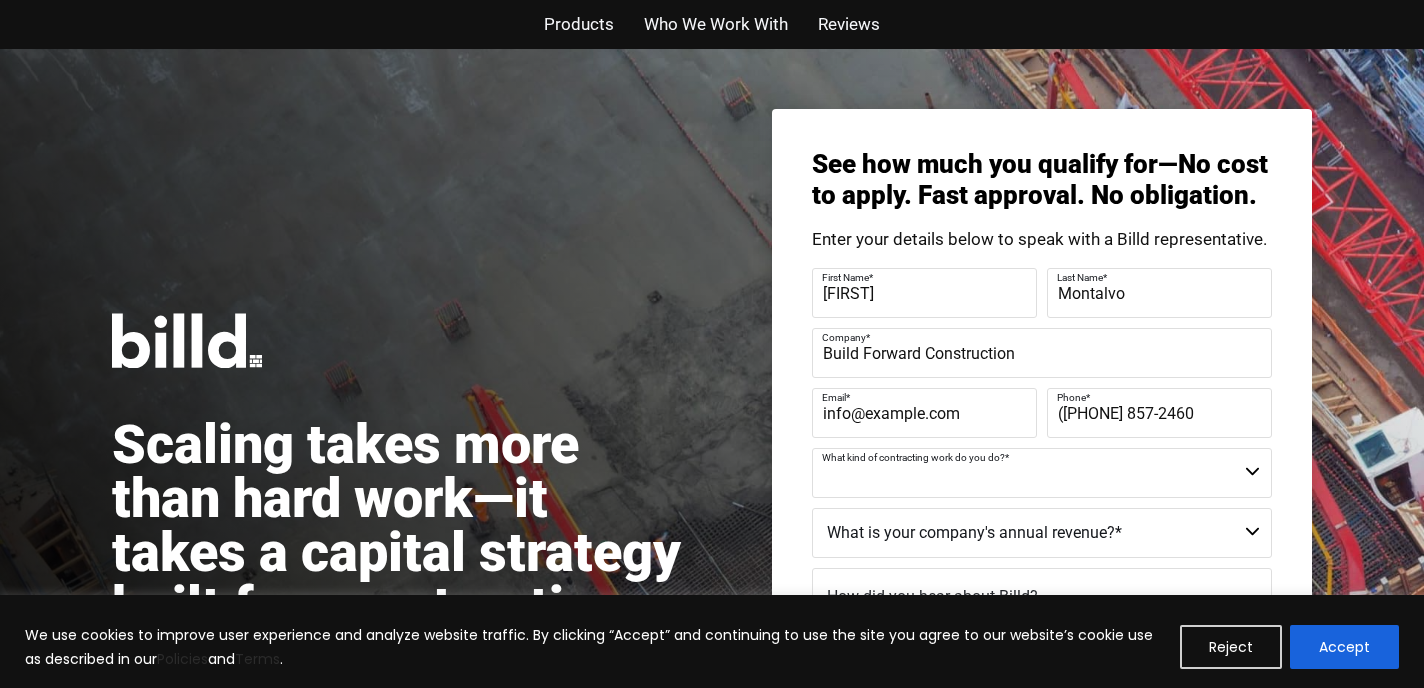 select on "Commercial and Residential" 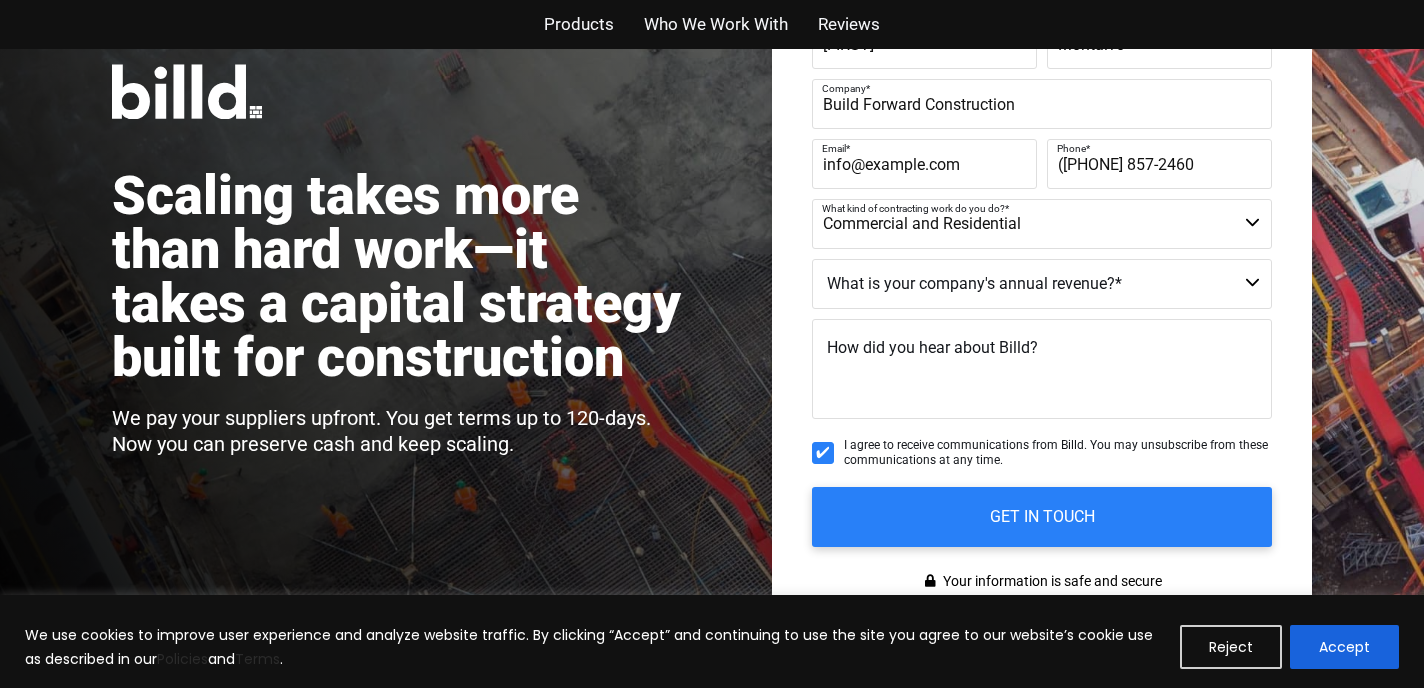 scroll, scrollTop: 277, scrollLeft: 0, axis: vertical 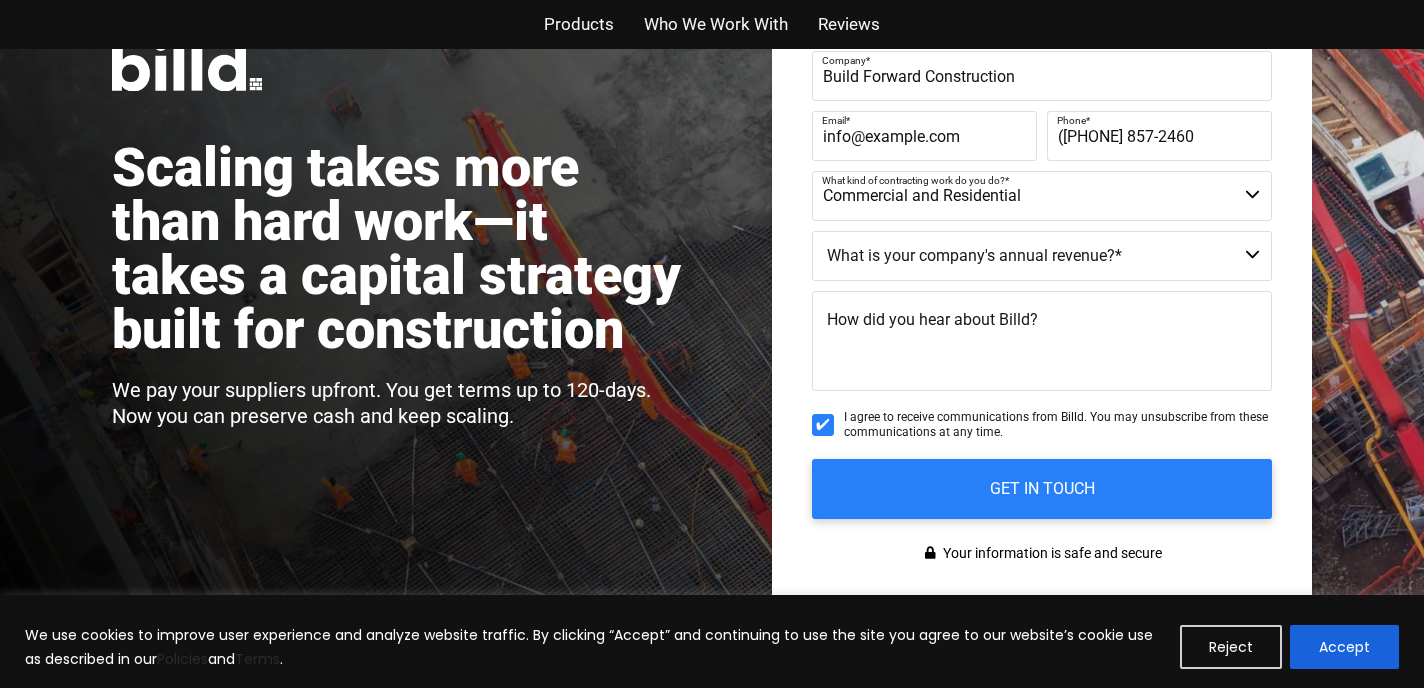 click on "$40M + $25M - $40M $8M - $25M $4M - $8M $2M - $4M $1M - $2M Less than $1M" at bounding box center (1042, 256) 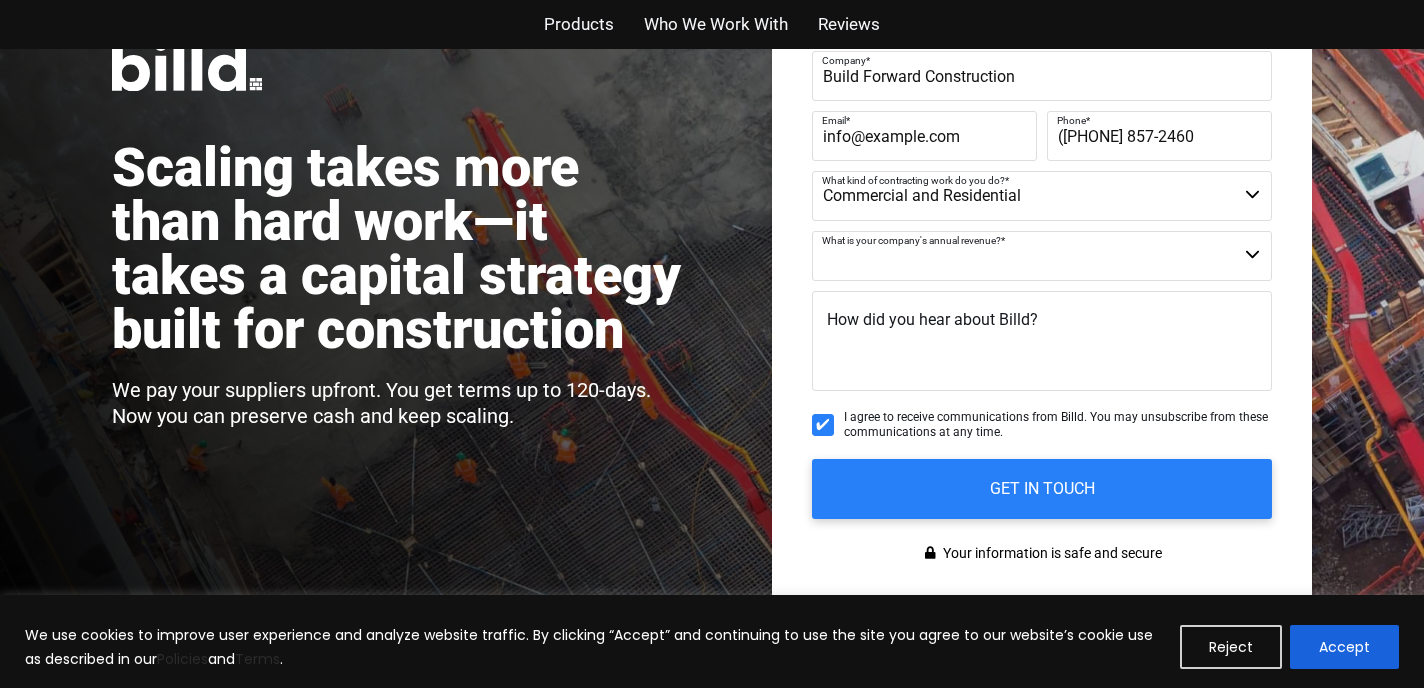 select on "$2M - $4M" 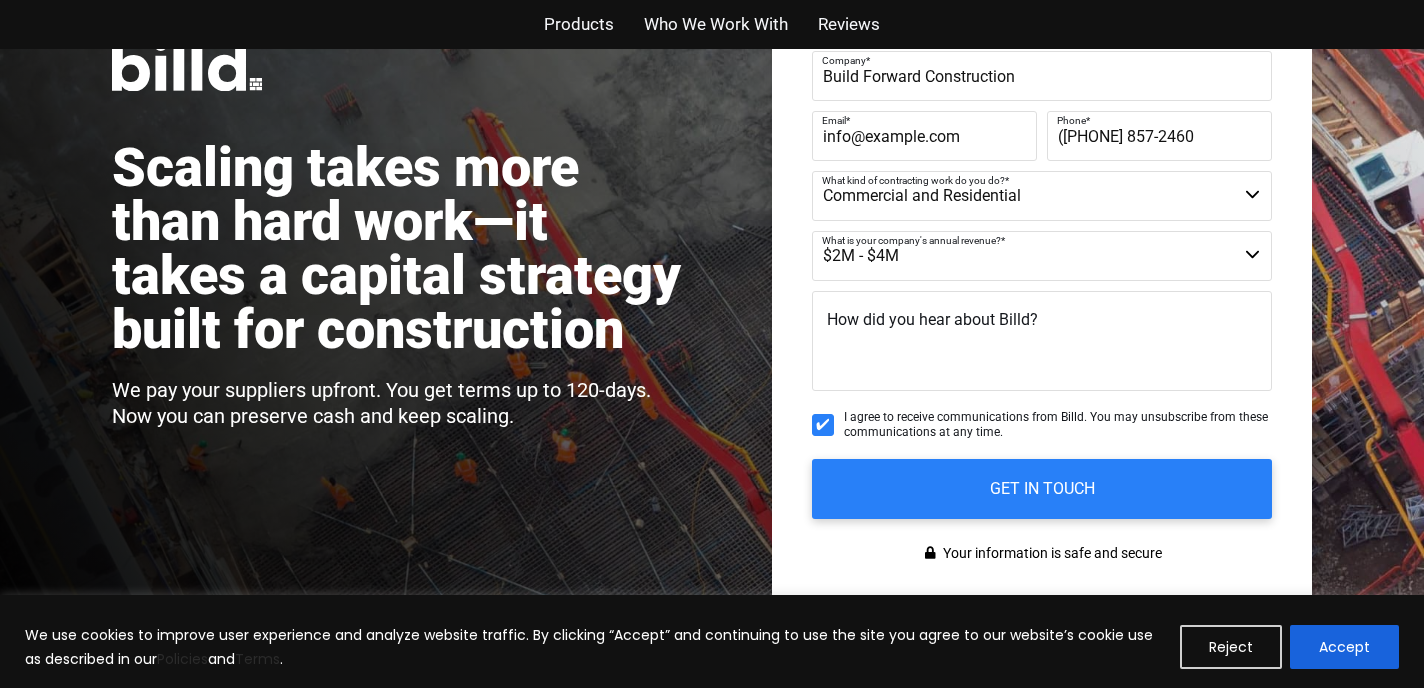 click on "How did you hear about Billd?" at bounding box center [932, 319] 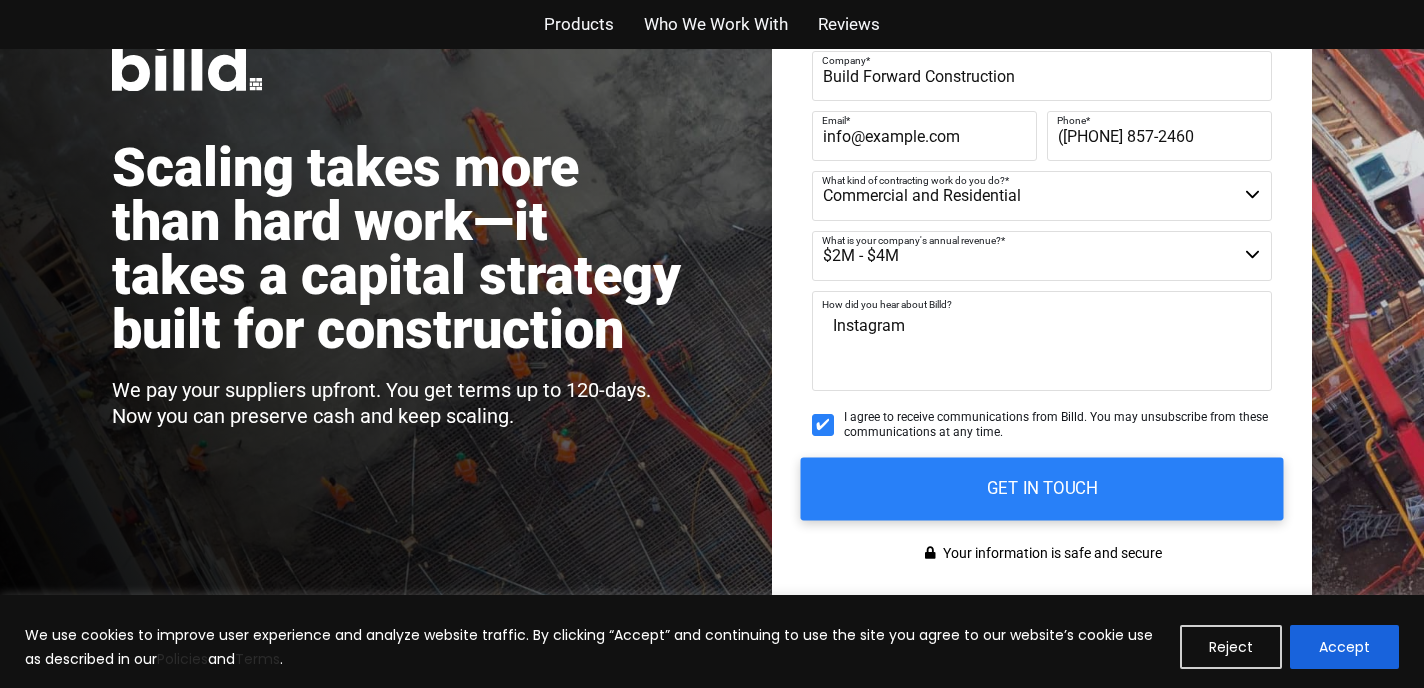type on "Instagram" 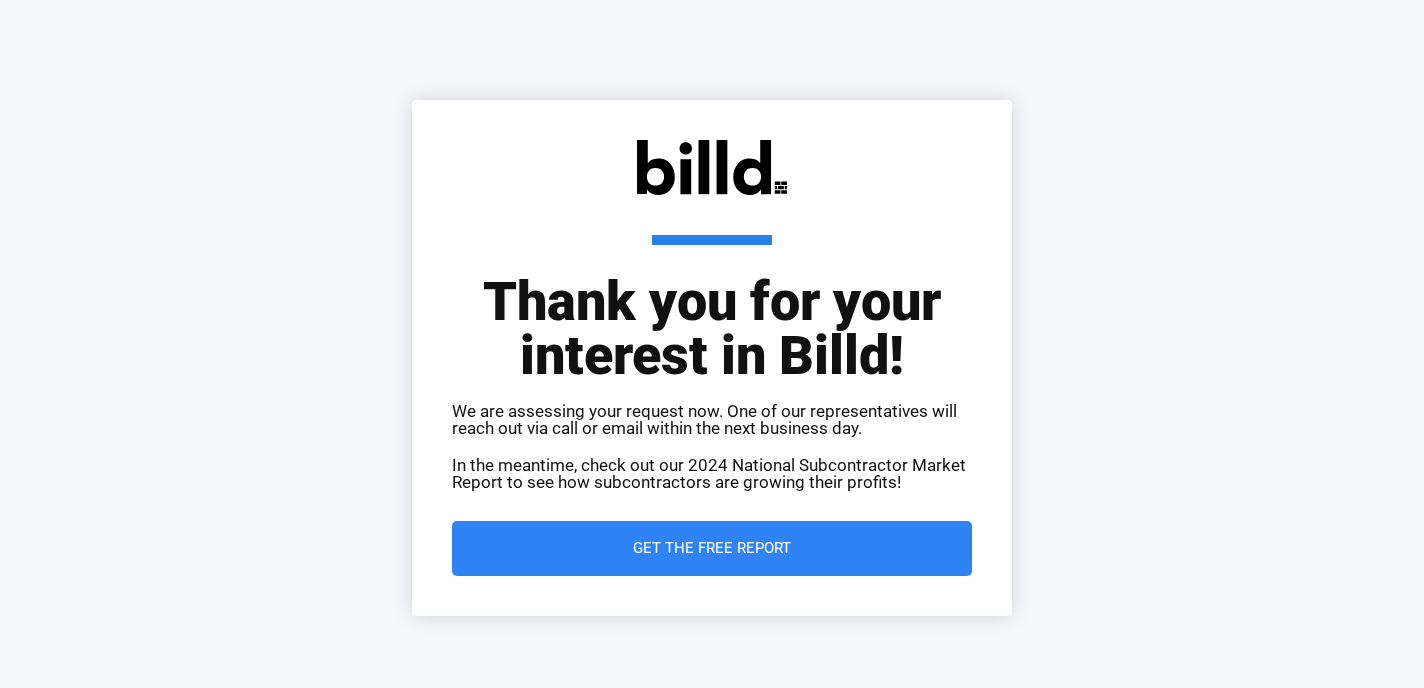 scroll, scrollTop: 0, scrollLeft: 0, axis: both 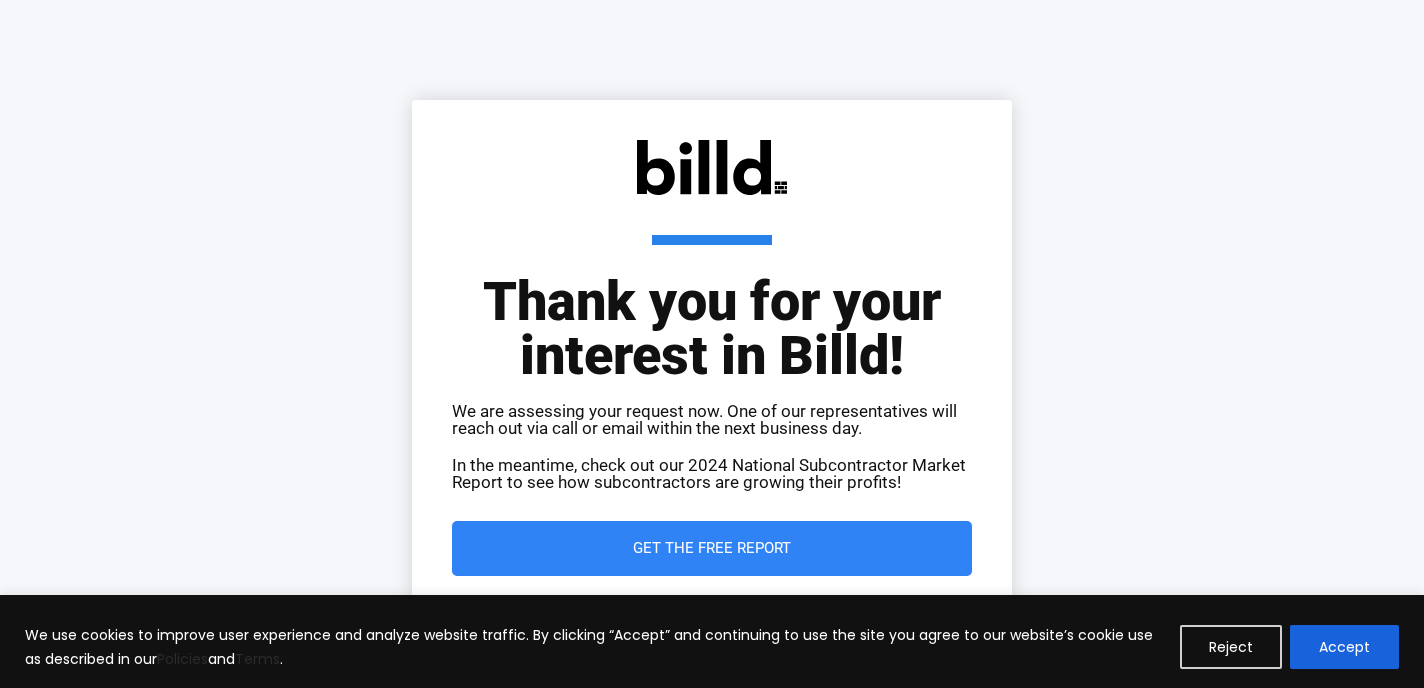 click on "Get the Free Report" at bounding box center [712, 548] 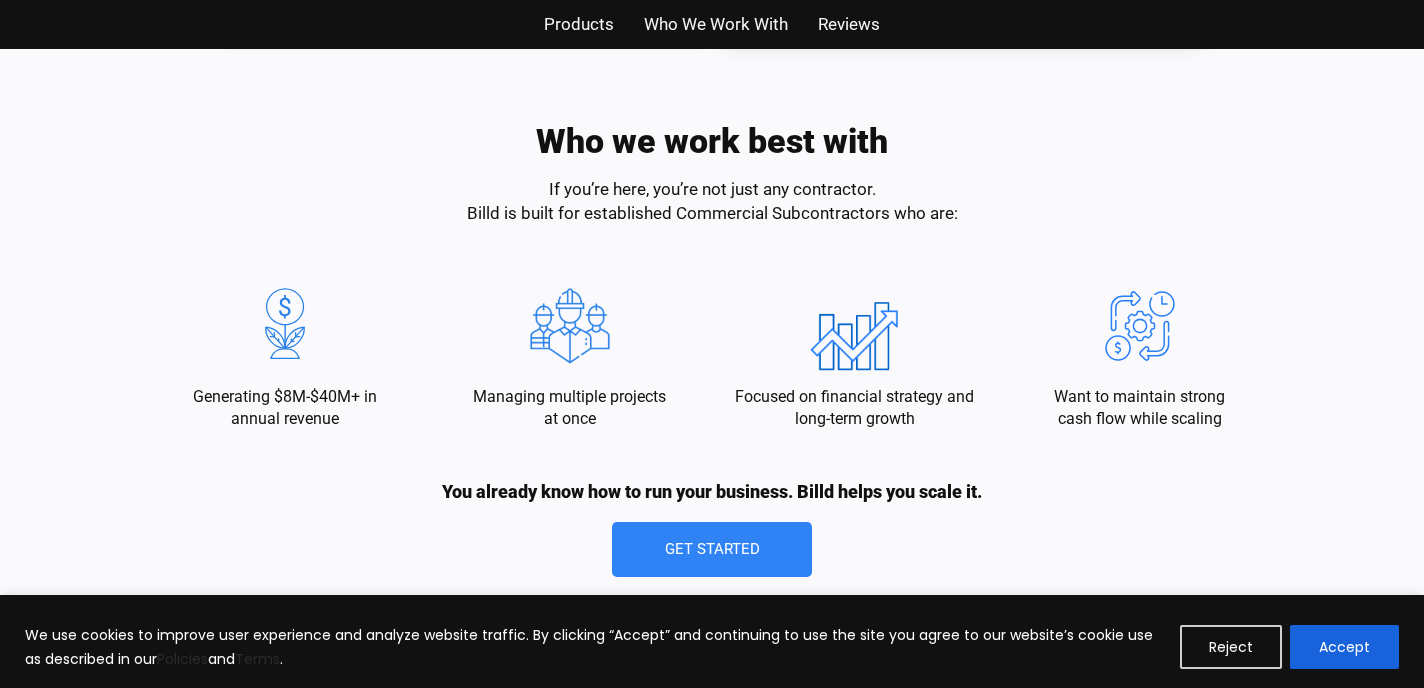 scroll, scrollTop: 2187, scrollLeft: 0, axis: vertical 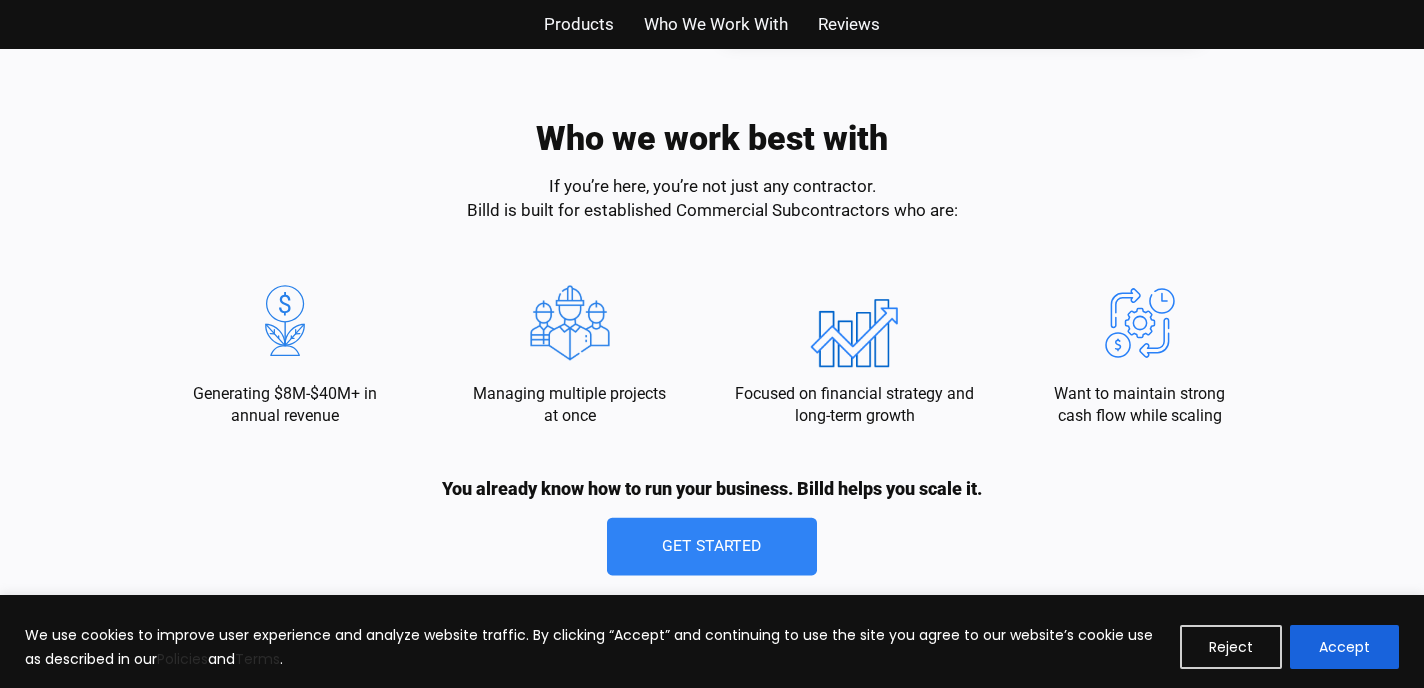 click on "Get Started" at bounding box center [712, 547] 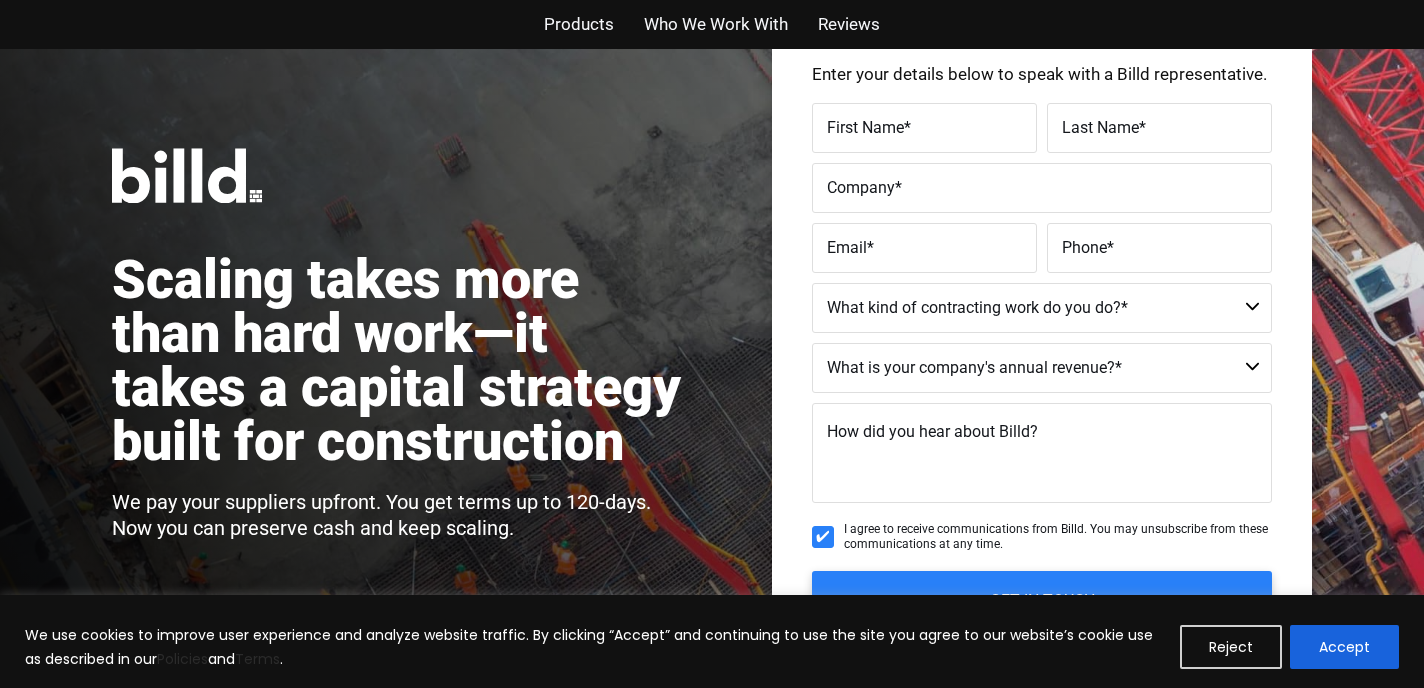 scroll, scrollTop: 0, scrollLeft: 0, axis: both 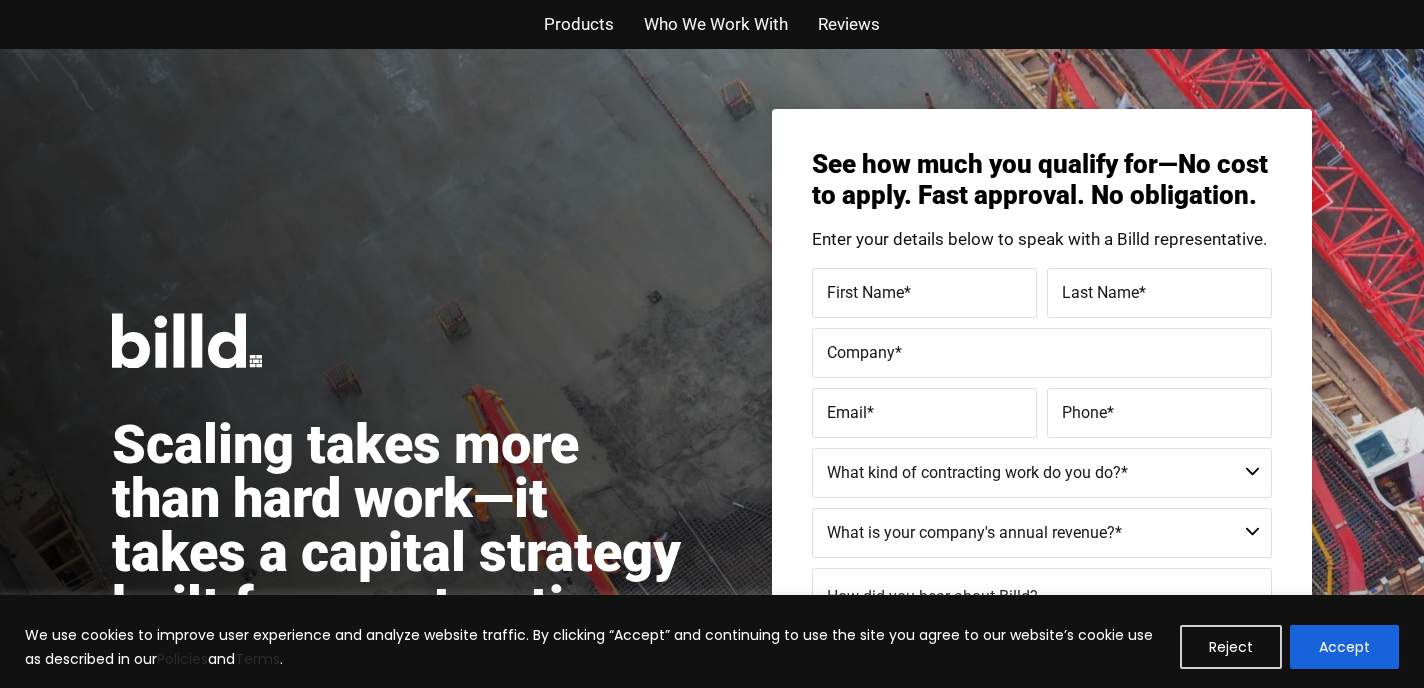 click on "Who We Work With" at bounding box center [716, 24] 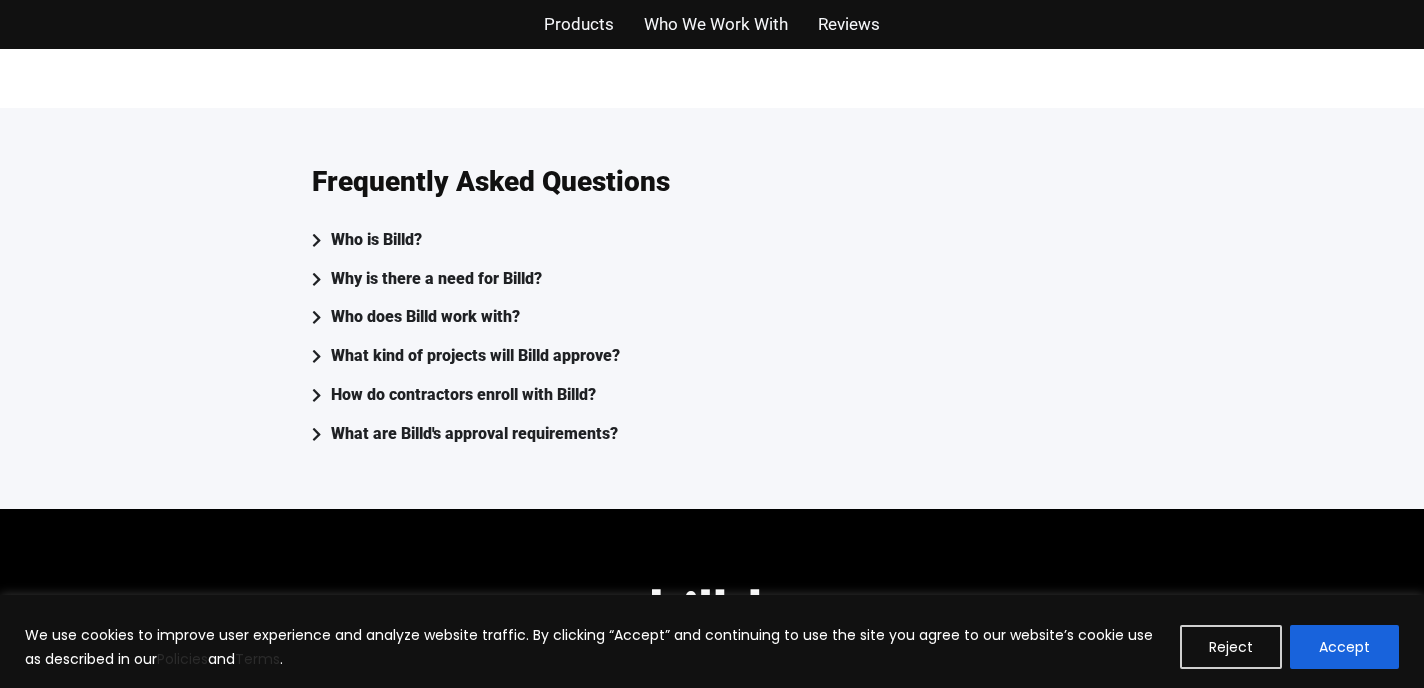 scroll, scrollTop: 5227, scrollLeft: 0, axis: vertical 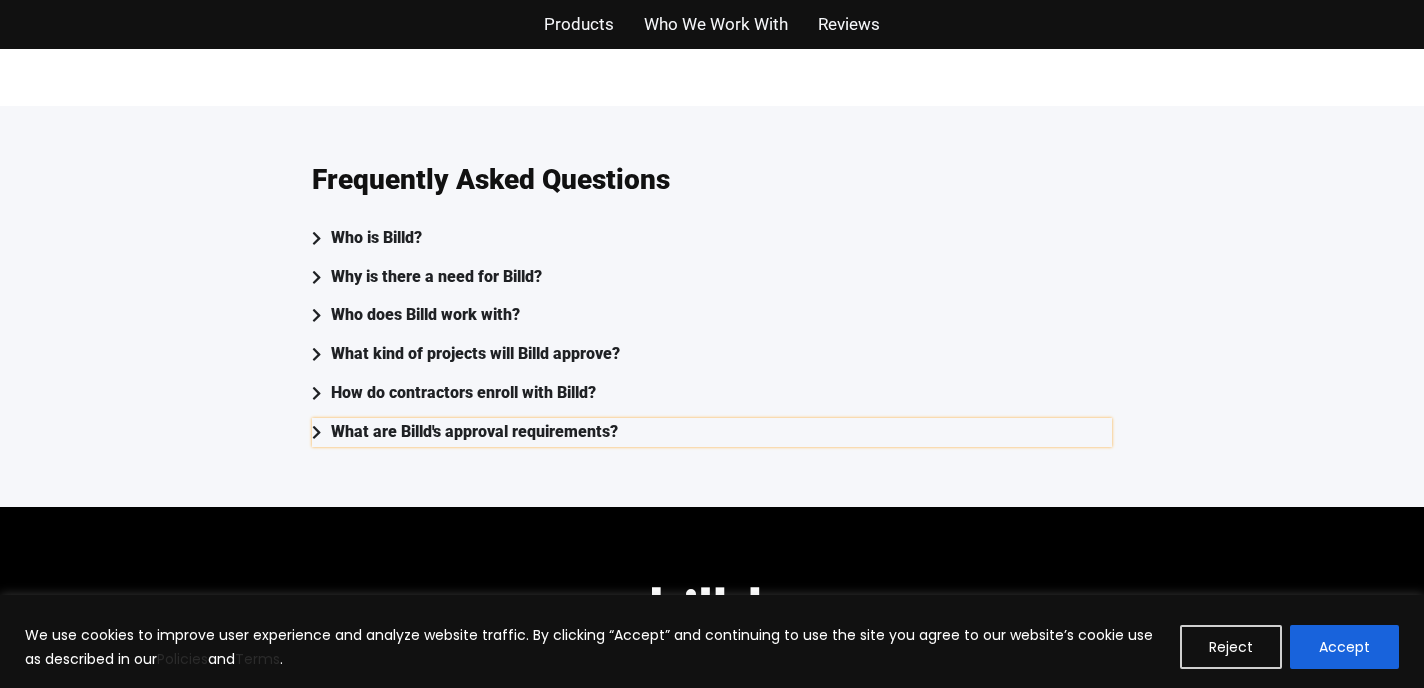 click on "What are Billd's approval requirements?" at bounding box center (474, 432) 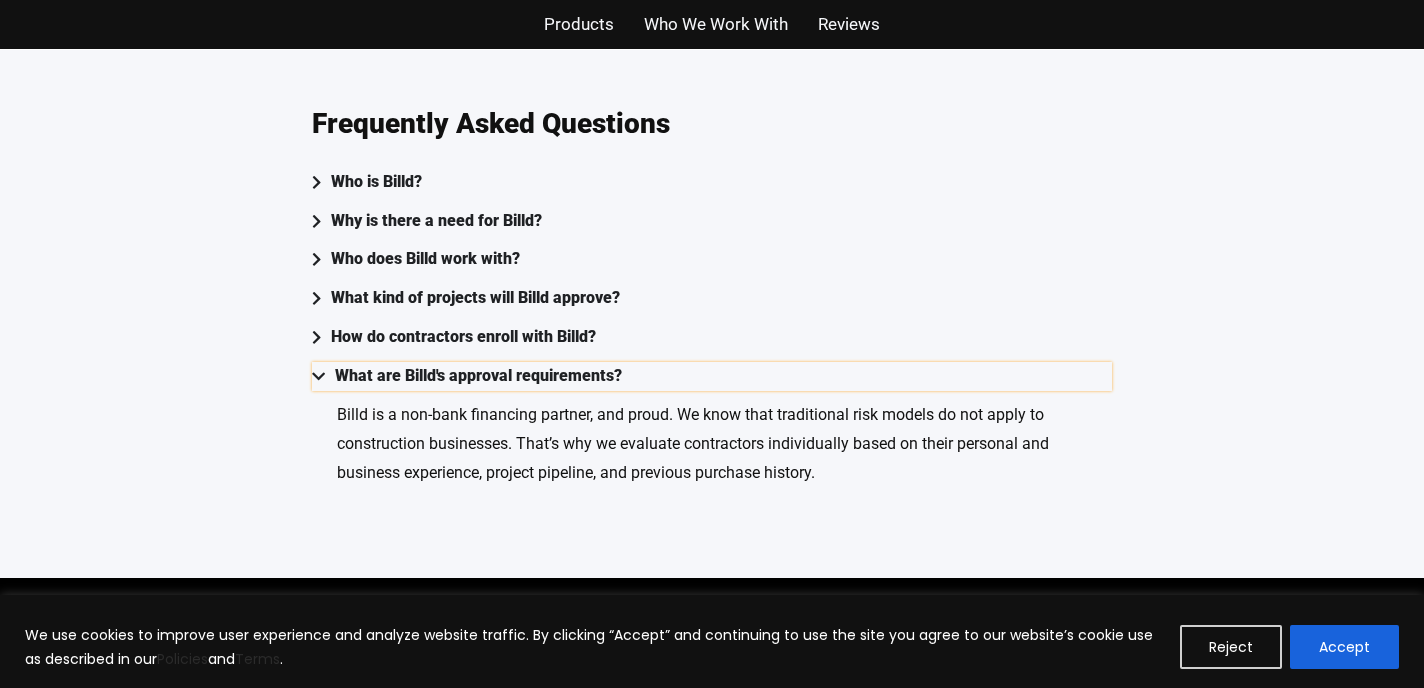 scroll, scrollTop: 5285, scrollLeft: 0, axis: vertical 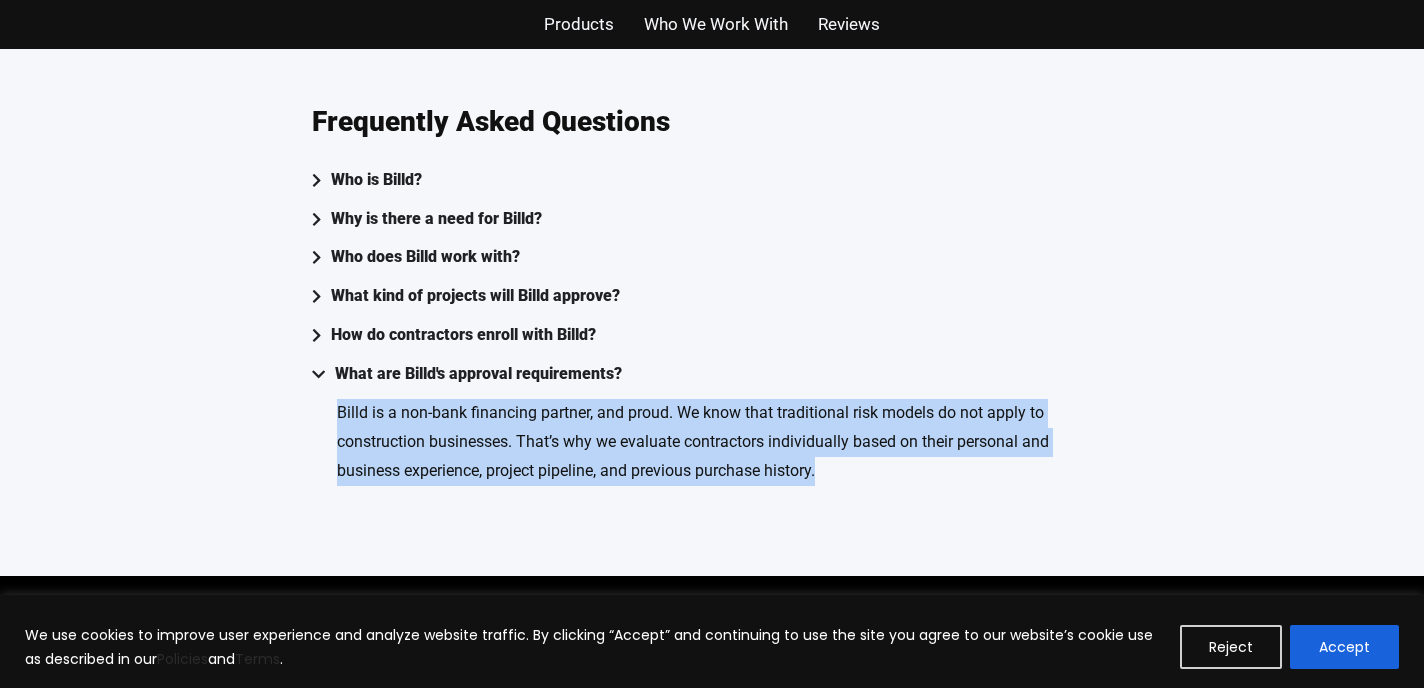 drag, startPoint x: 316, startPoint y: 402, endPoint x: 858, endPoint y: 478, distance: 547.3025 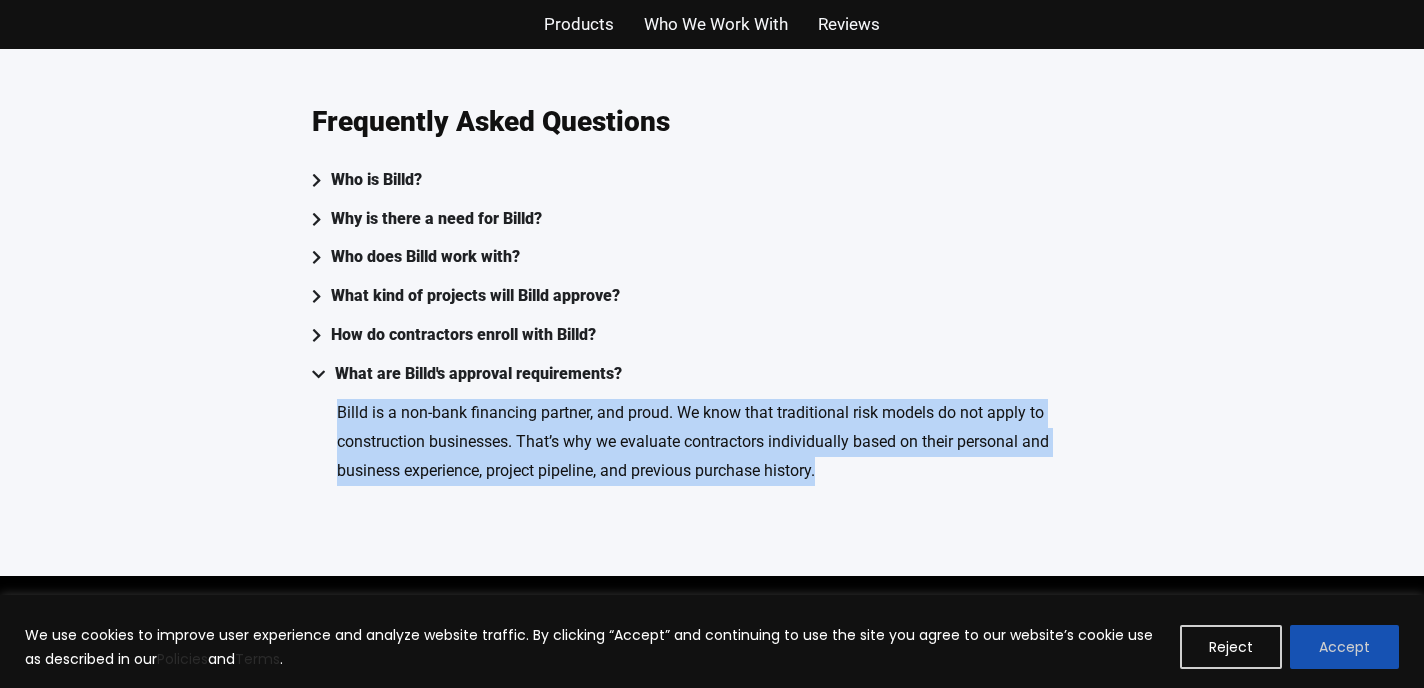 click on "Accept" at bounding box center [1344, 647] 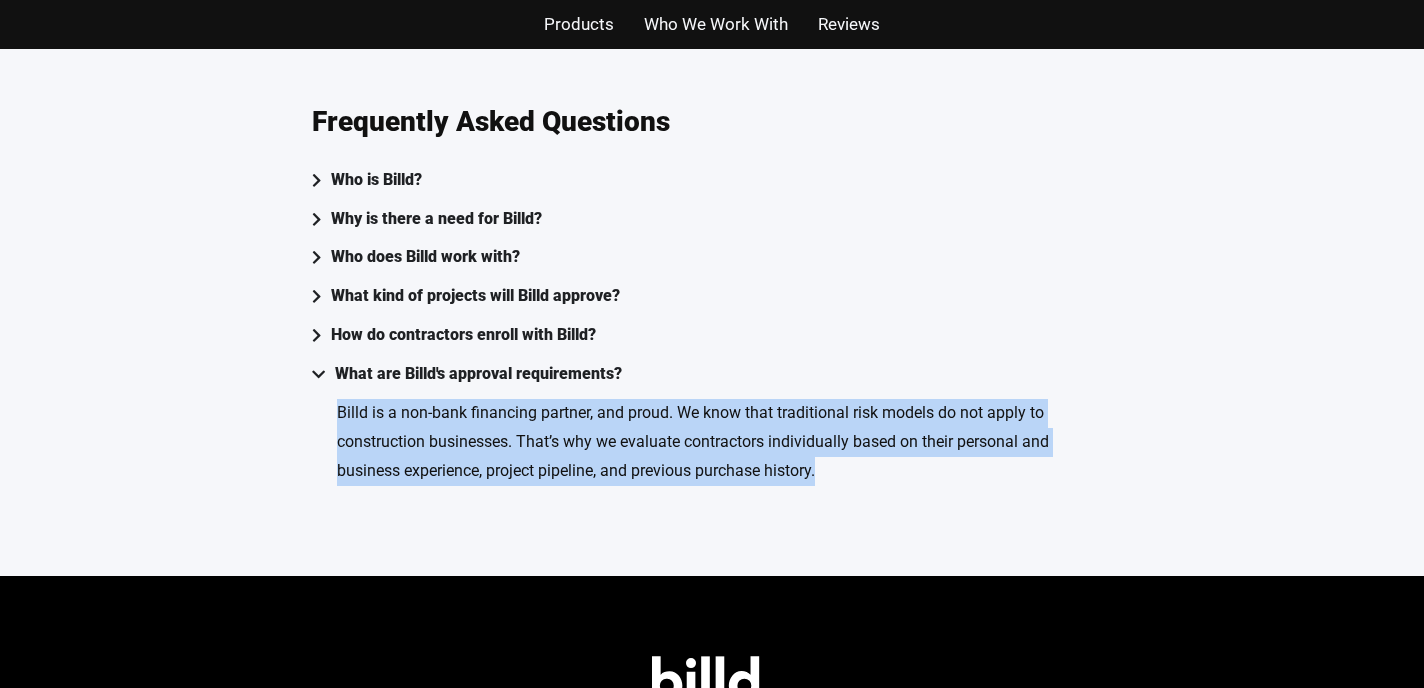 scroll, scrollTop: 0, scrollLeft: 0, axis: both 